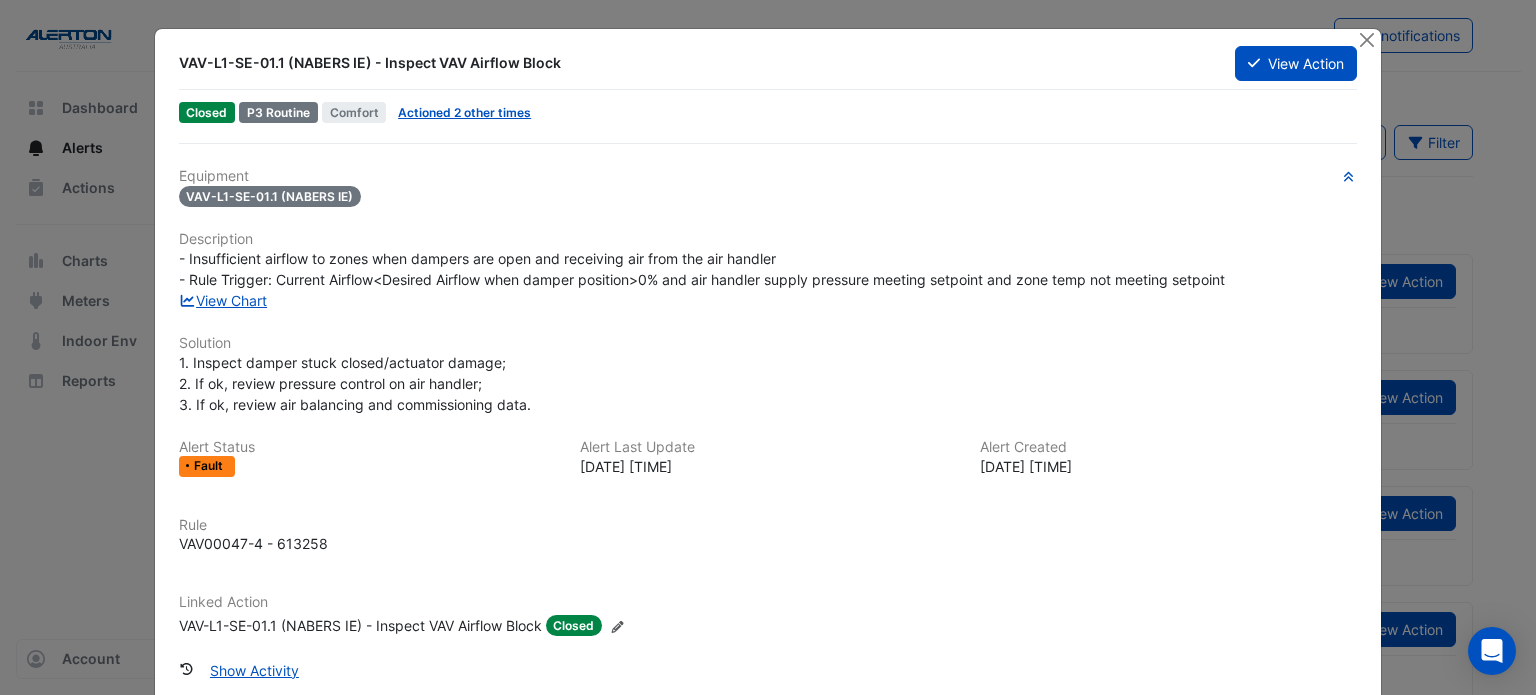scroll, scrollTop: 0, scrollLeft: 0, axis: both 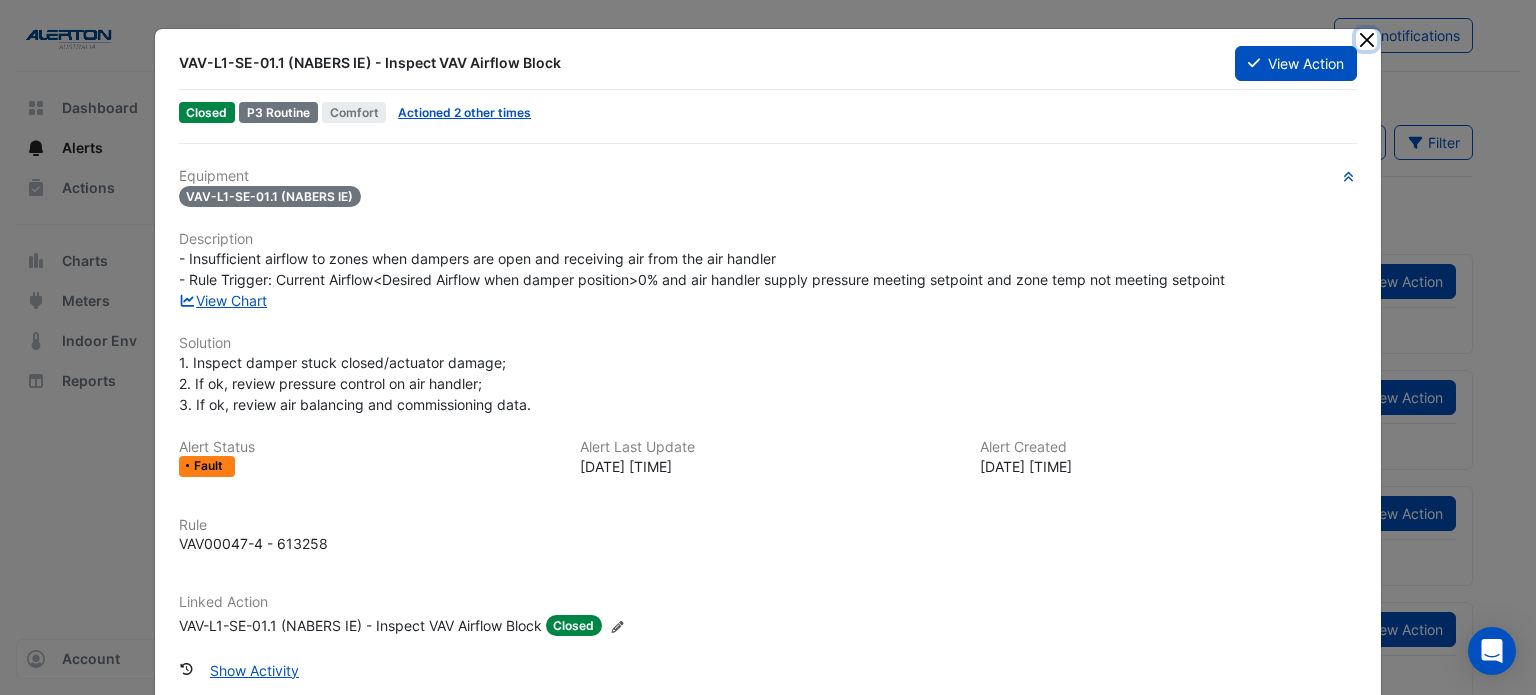 click 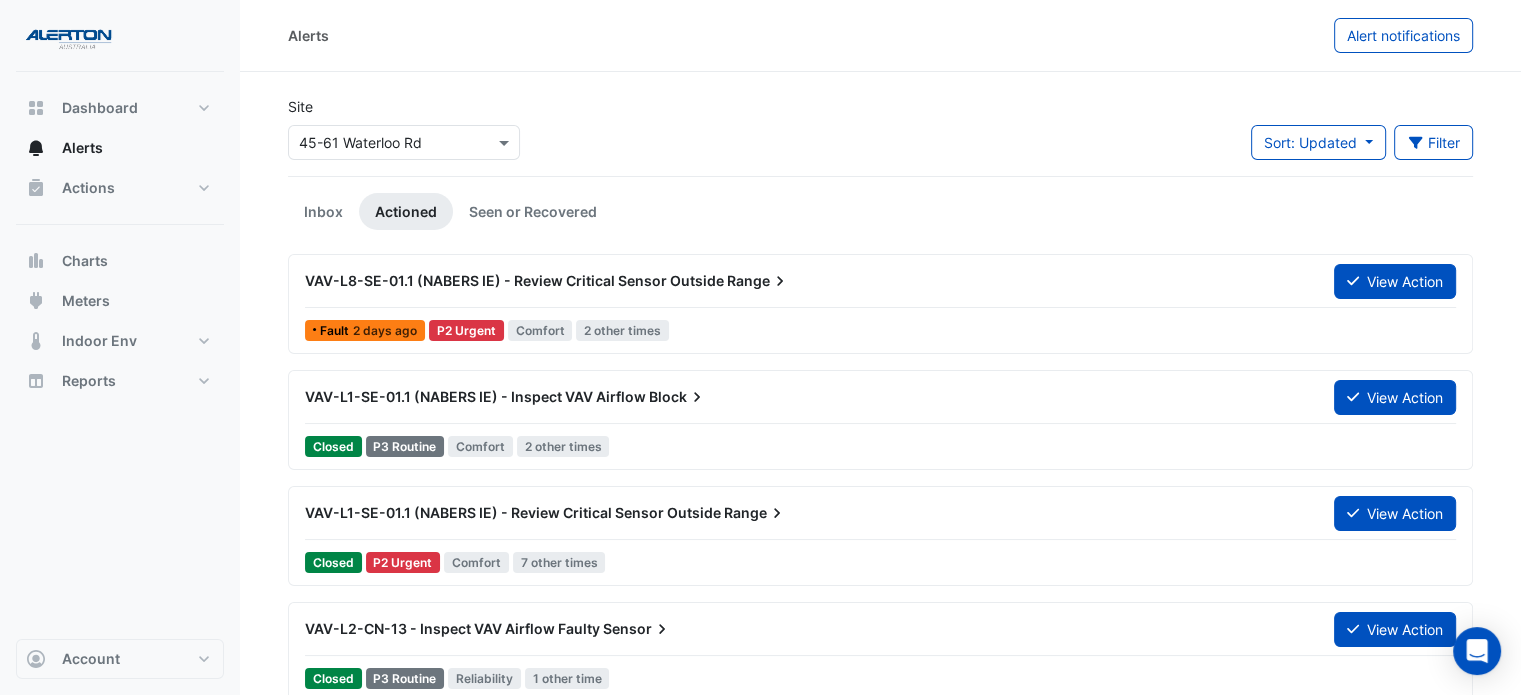 click on "VAV-L1-SE-01.1 (NABERS IE) - Inspect VAV Airflow" at bounding box center [475, 396] 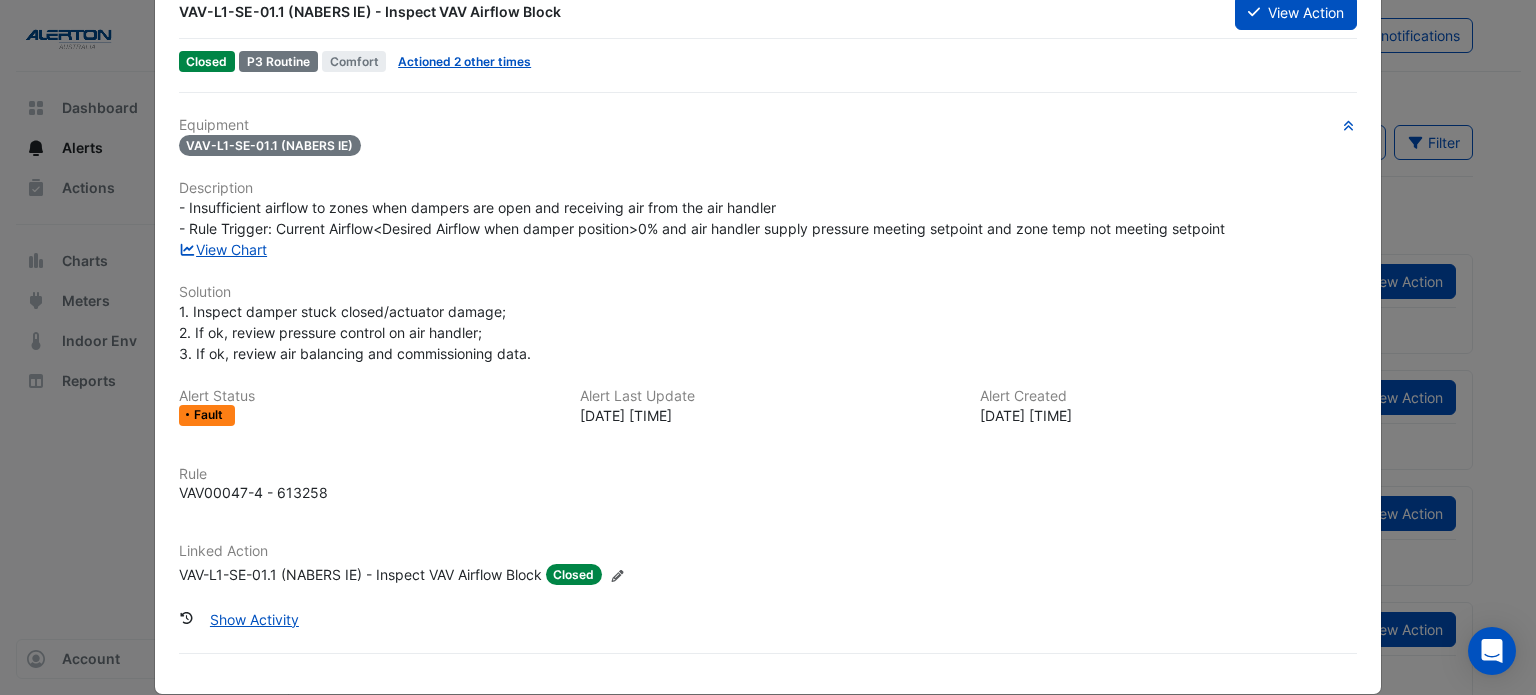 scroll, scrollTop: 75, scrollLeft: 0, axis: vertical 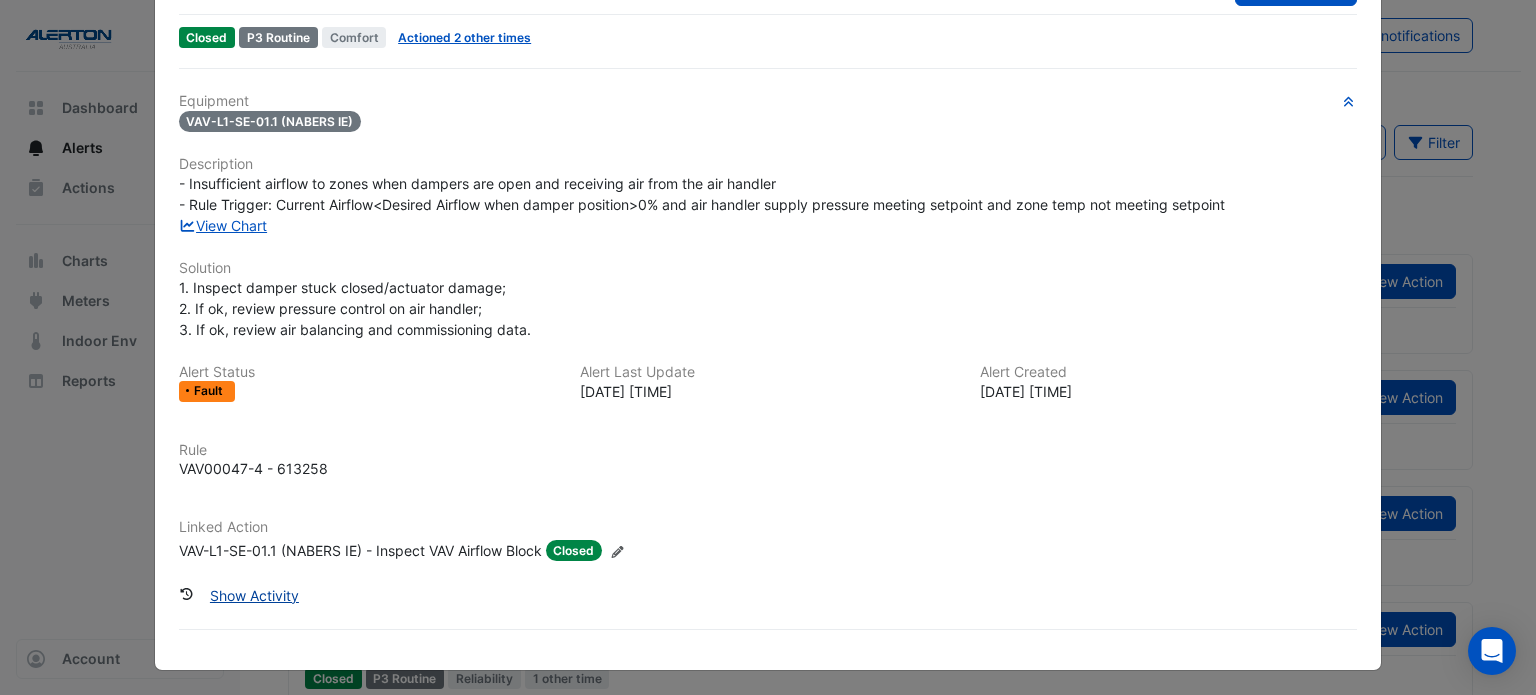 click on "Show Activity" 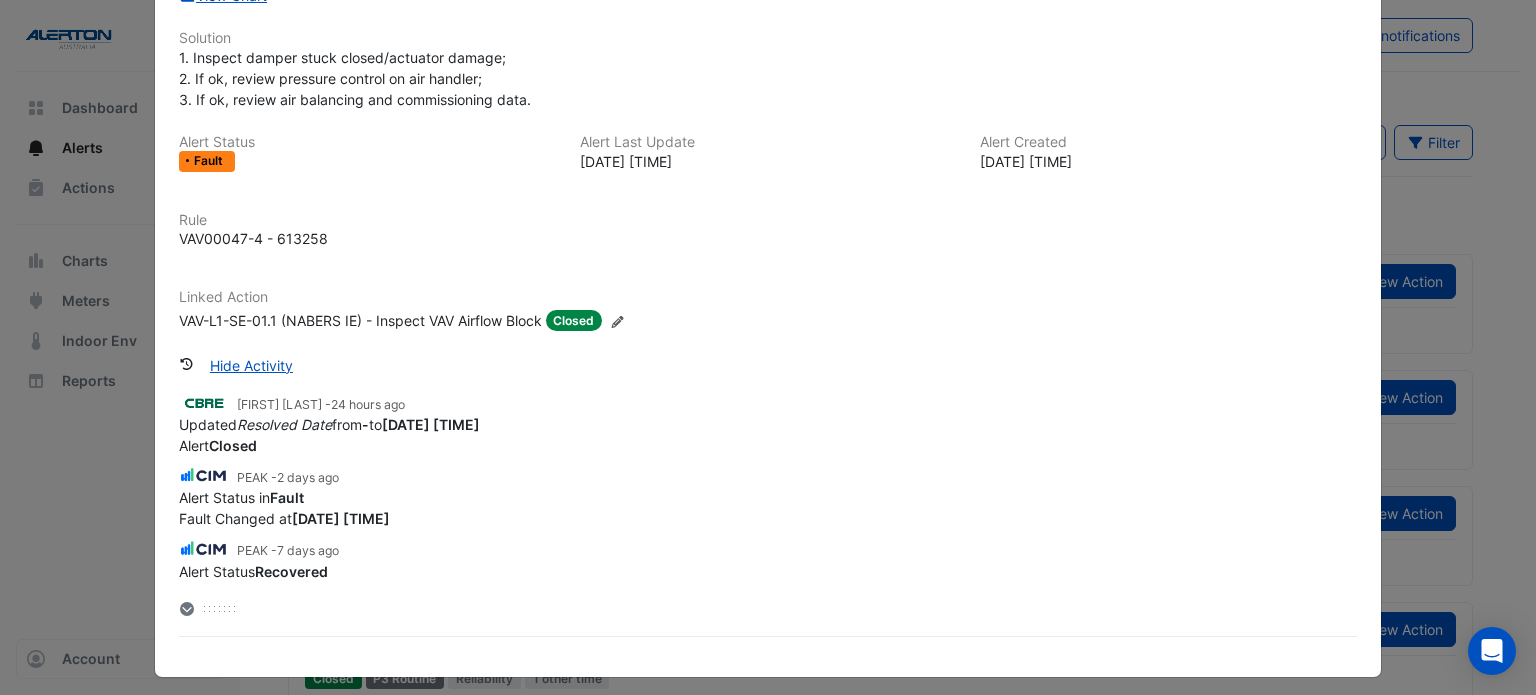 scroll, scrollTop: 312, scrollLeft: 0, axis: vertical 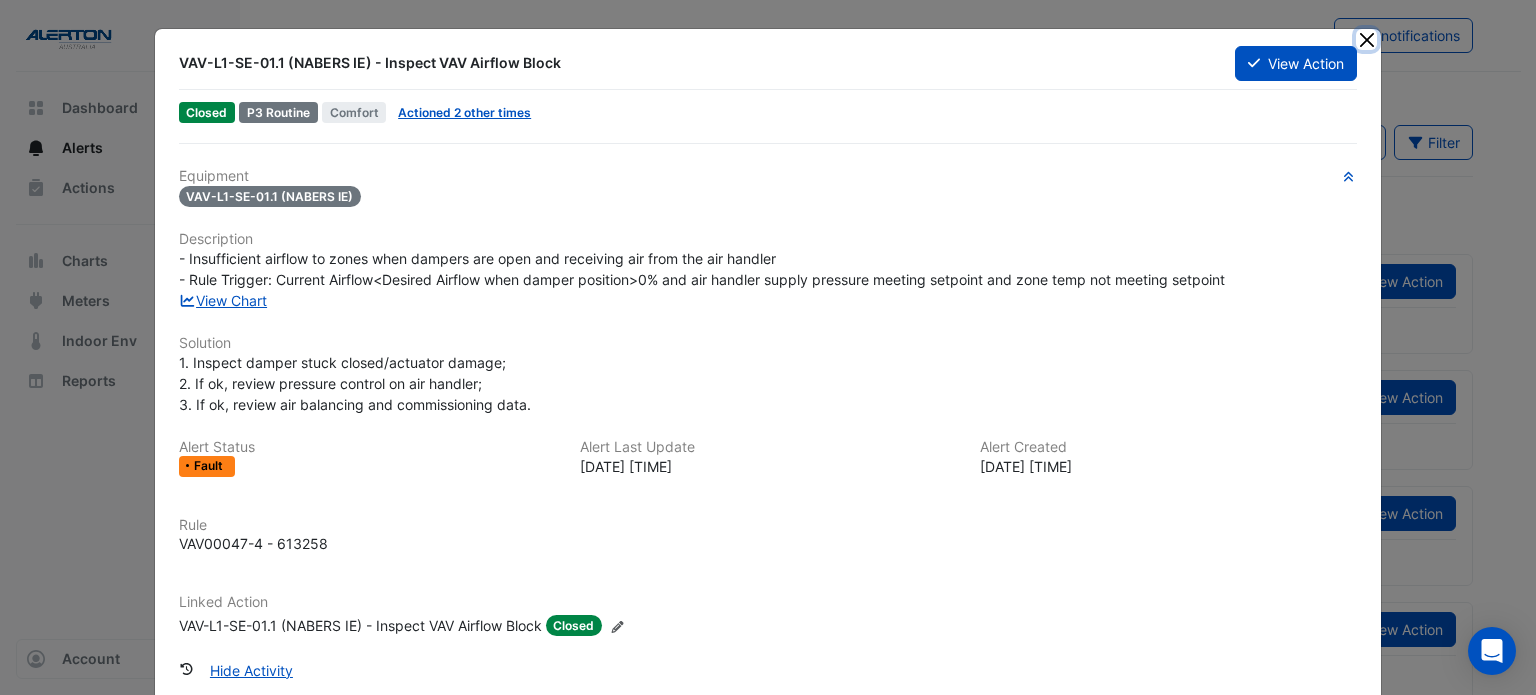 click 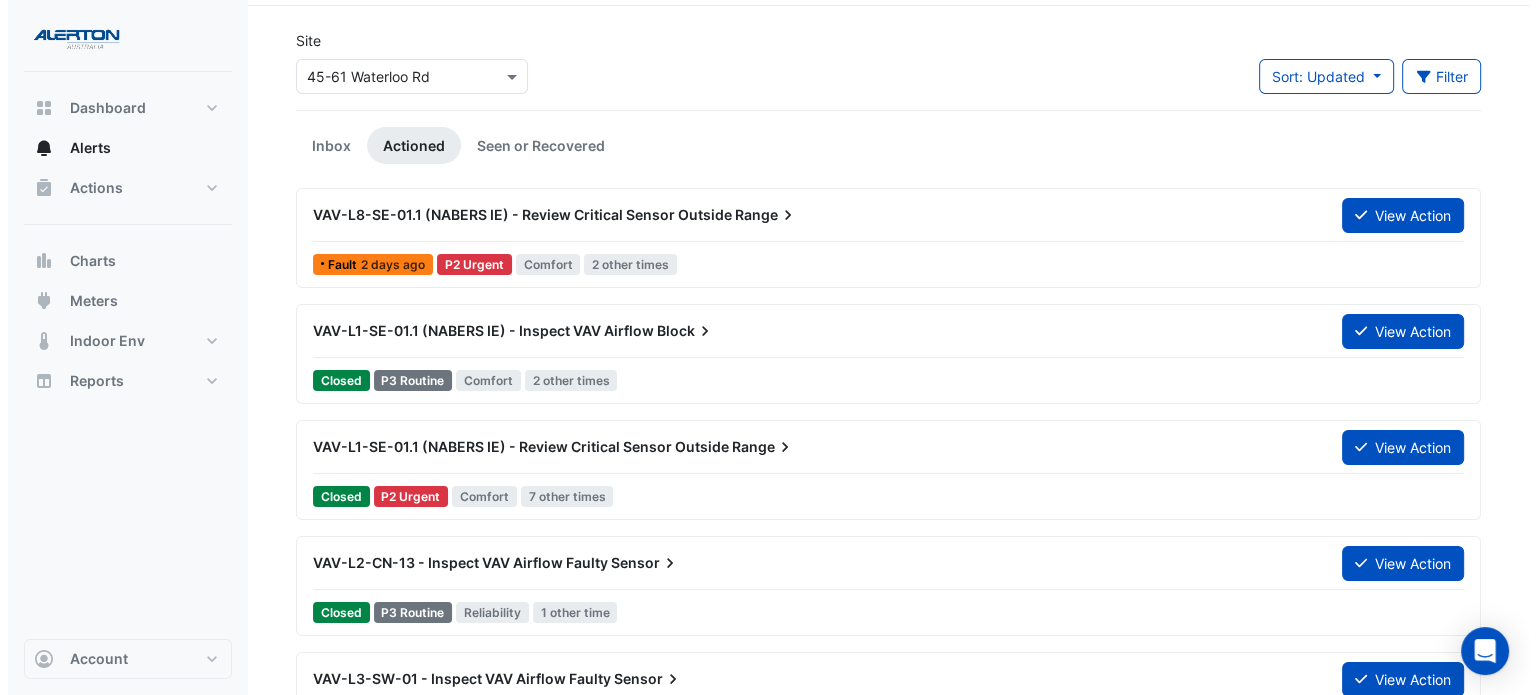 scroll, scrollTop: 100, scrollLeft: 0, axis: vertical 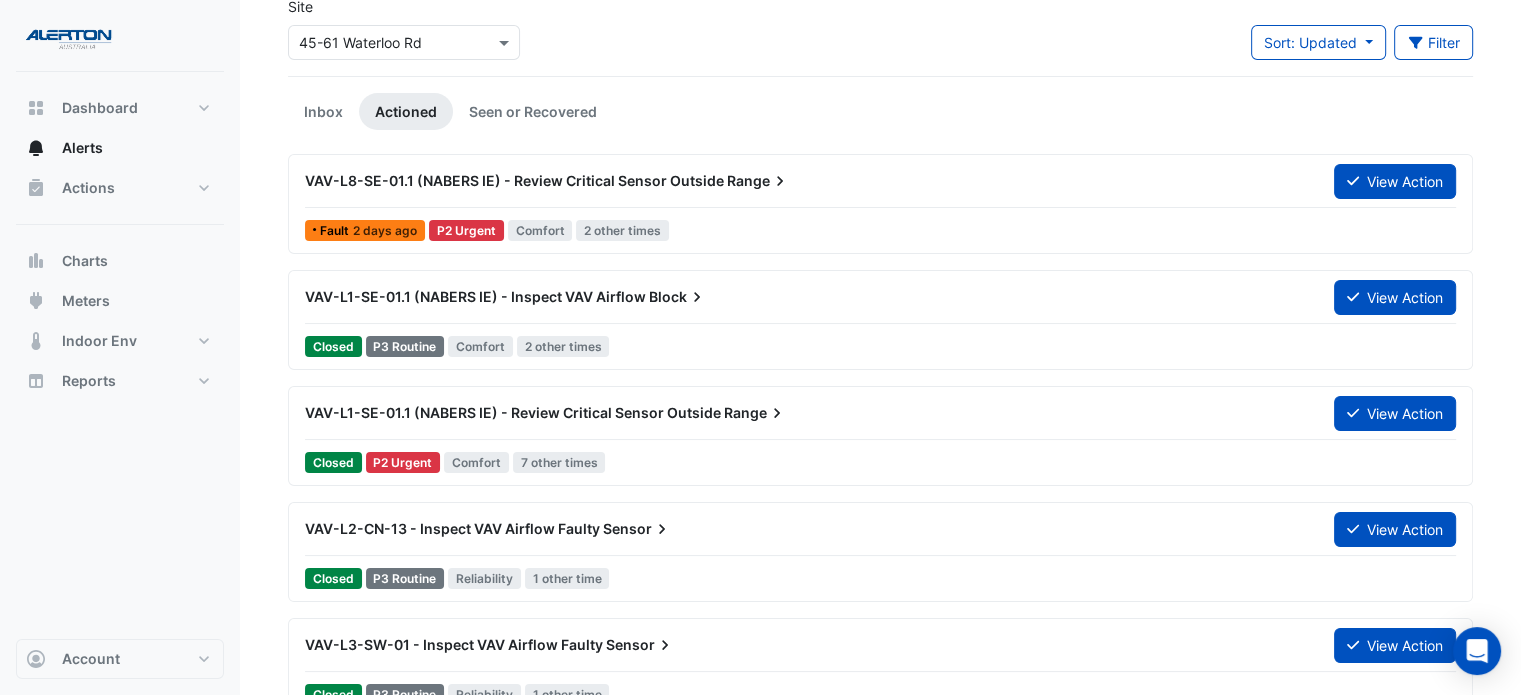 click on "VAV-L2-CN-13 - Inspect VAV Airflow Faulty
Sensor" at bounding box center (807, 529) 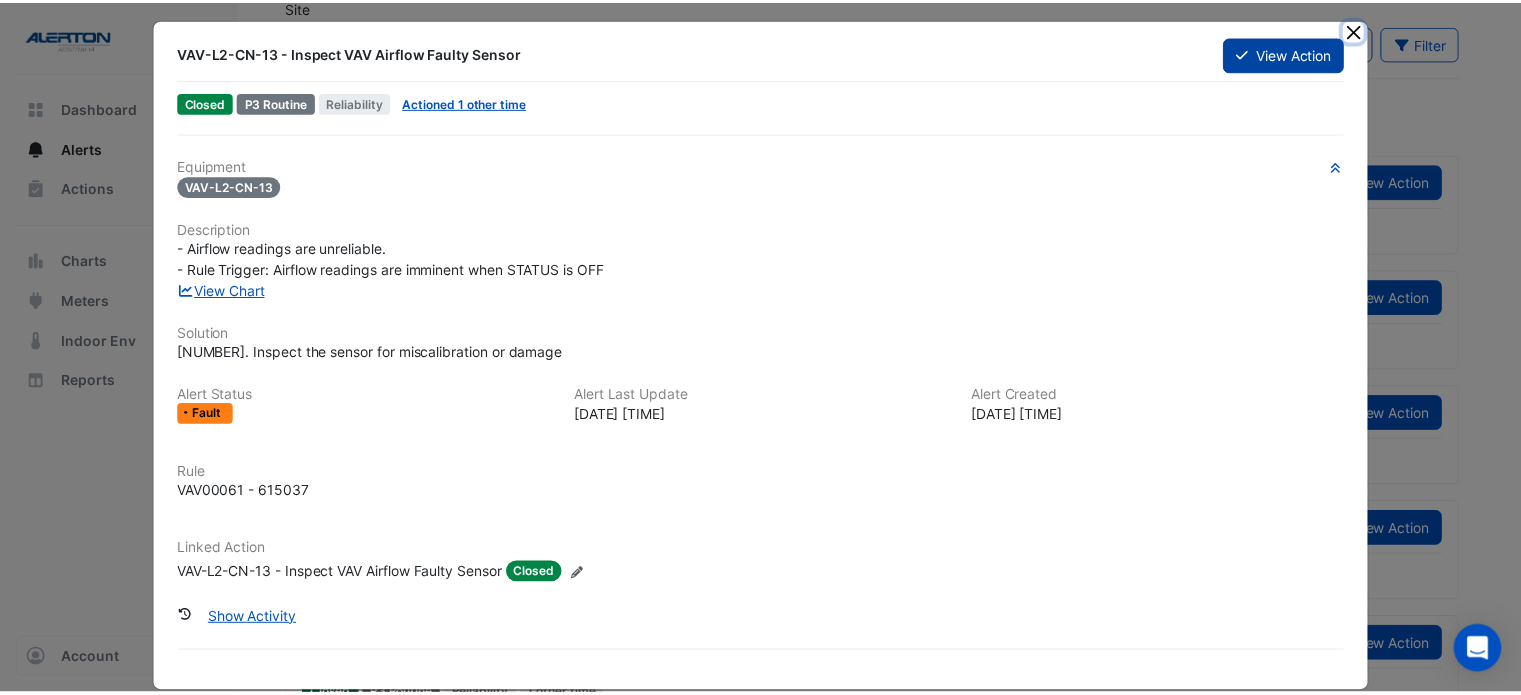 scroll, scrollTop: 0, scrollLeft: 0, axis: both 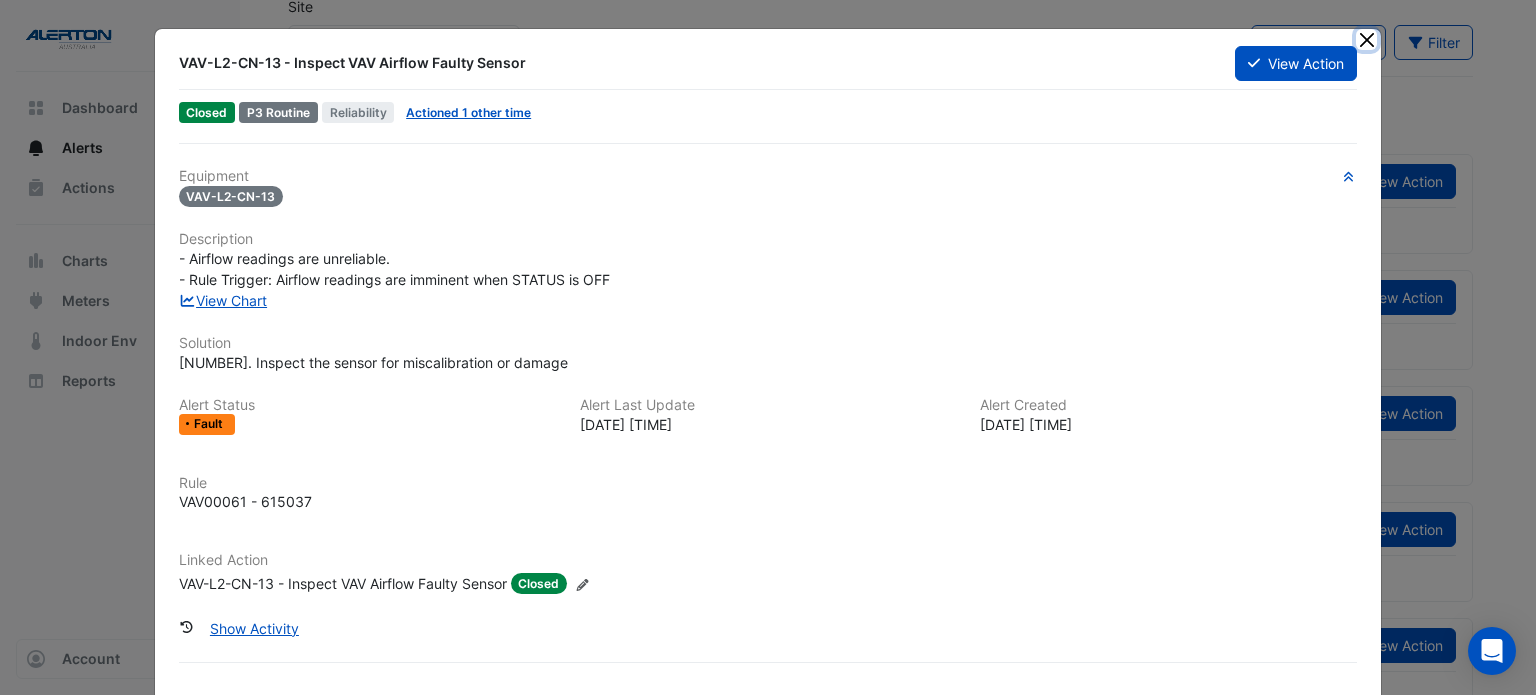 click 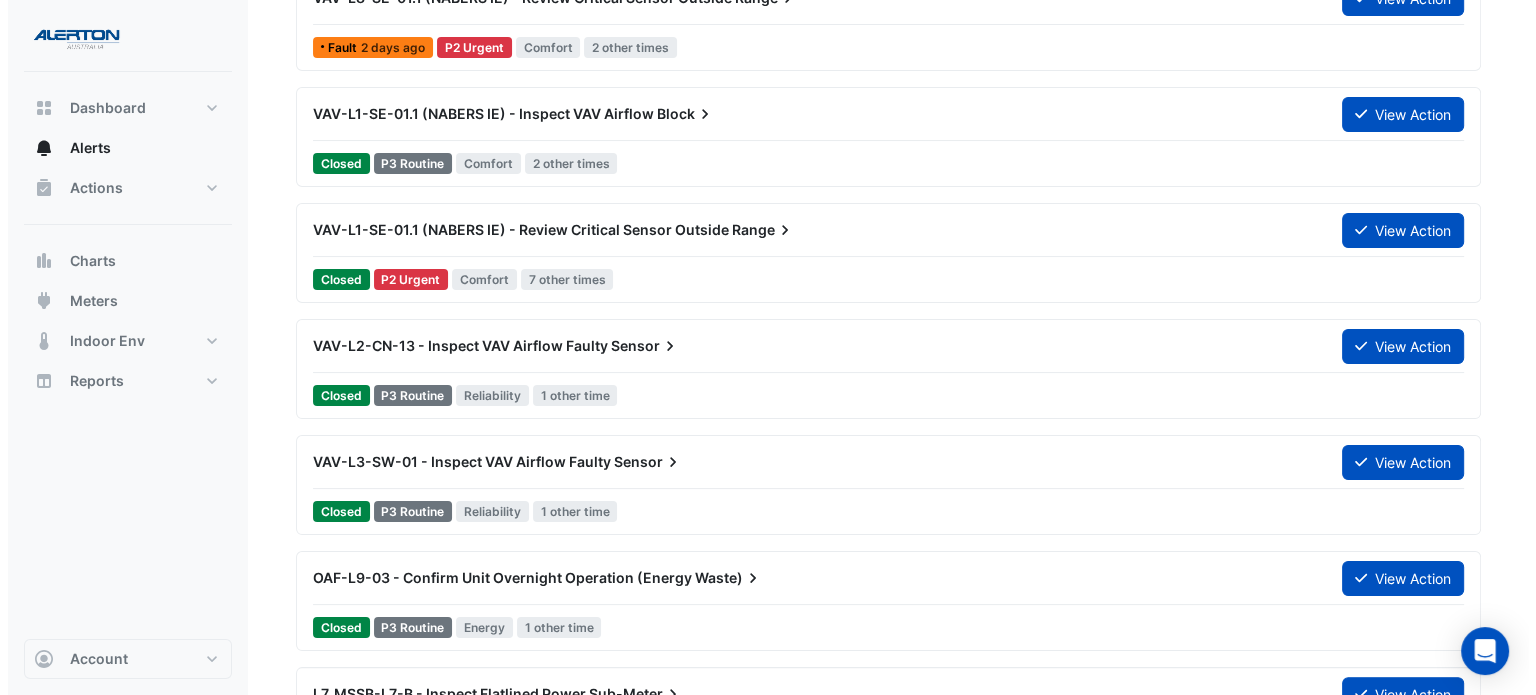 scroll, scrollTop: 300, scrollLeft: 0, axis: vertical 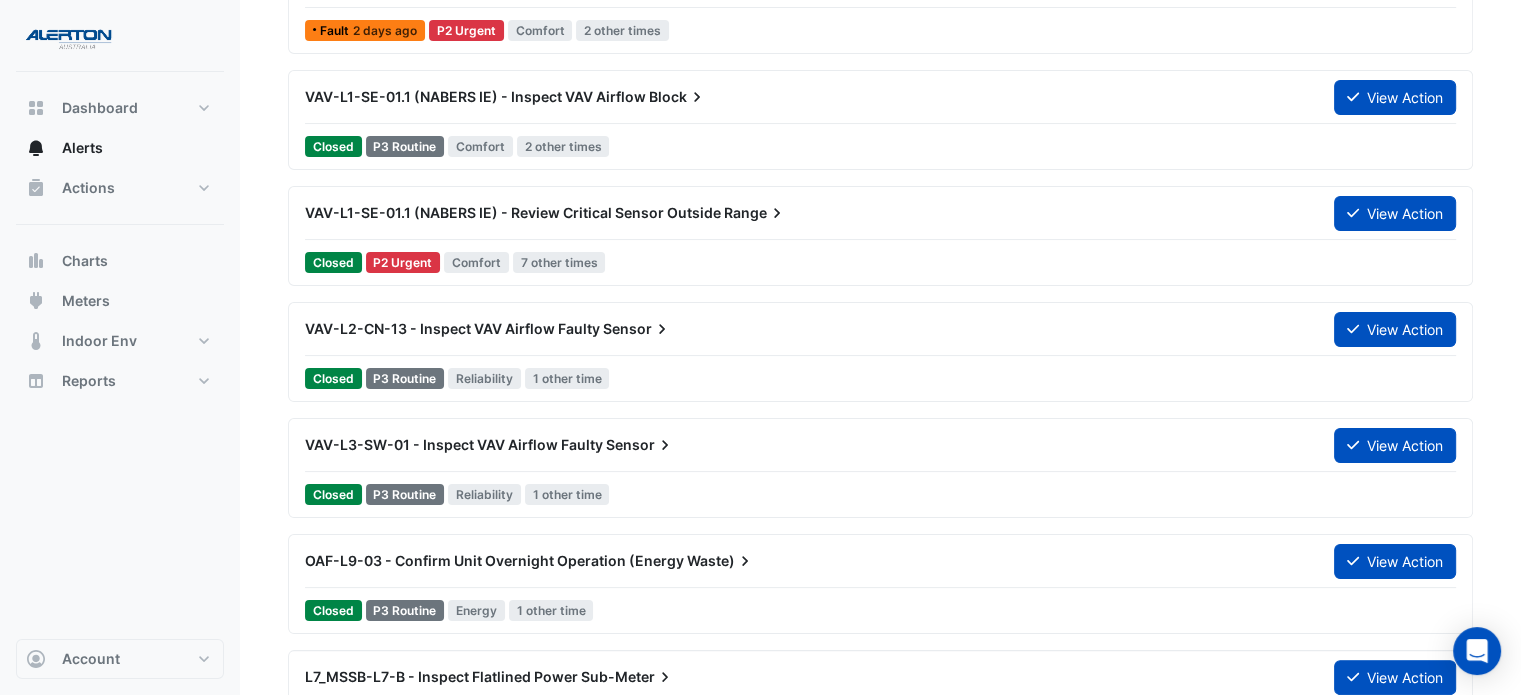 click on "VAV-L3-SW-01 - Inspect VAV Airflow Faulty" at bounding box center [454, 444] 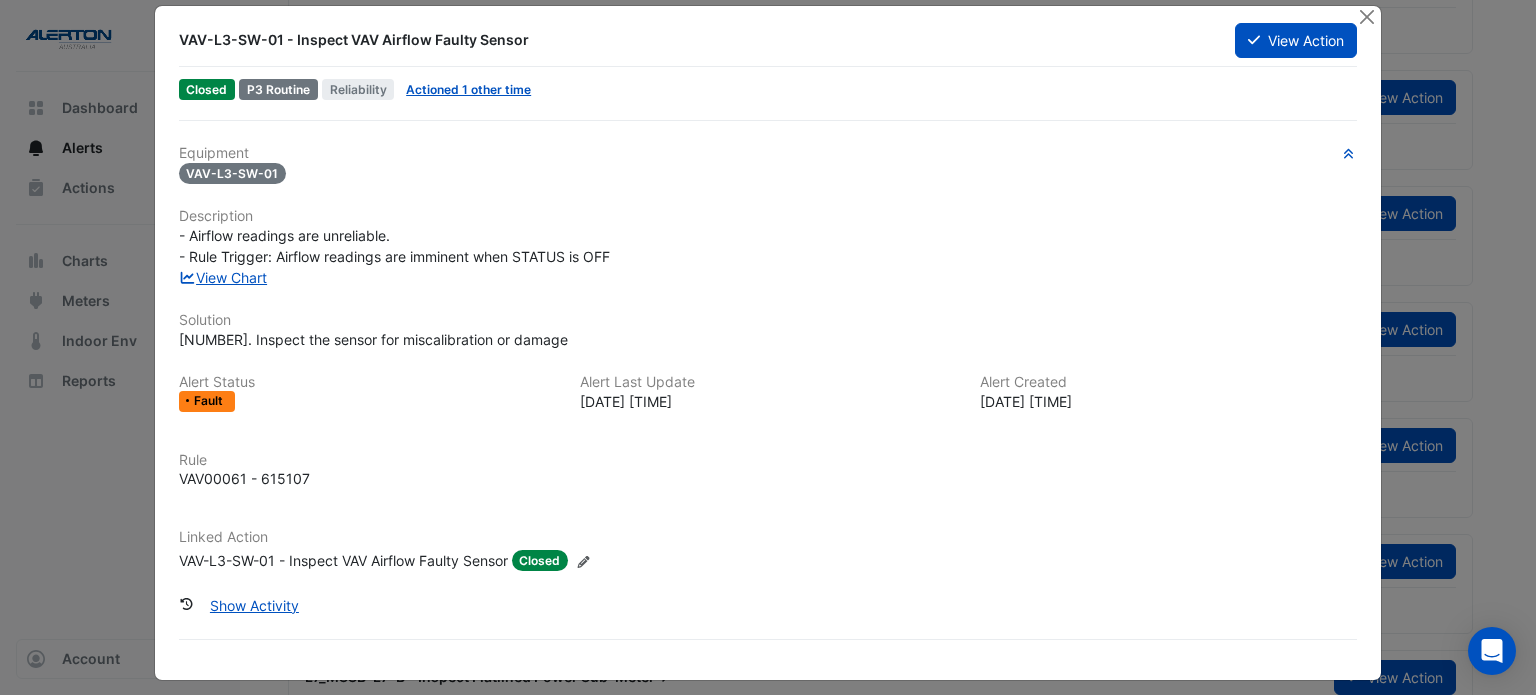 scroll, scrollTop: 33, scrollLeft: 0, axis: vertical 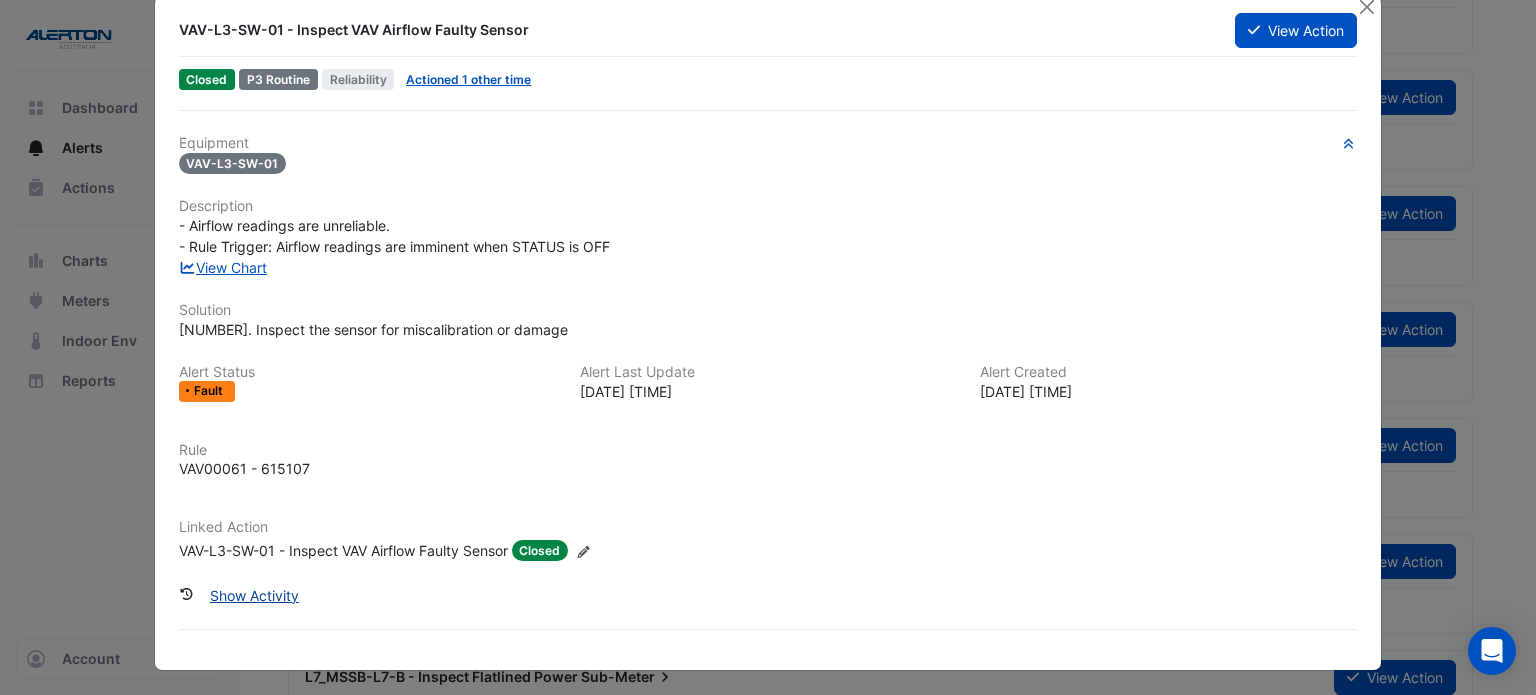 click on "Show Activity" 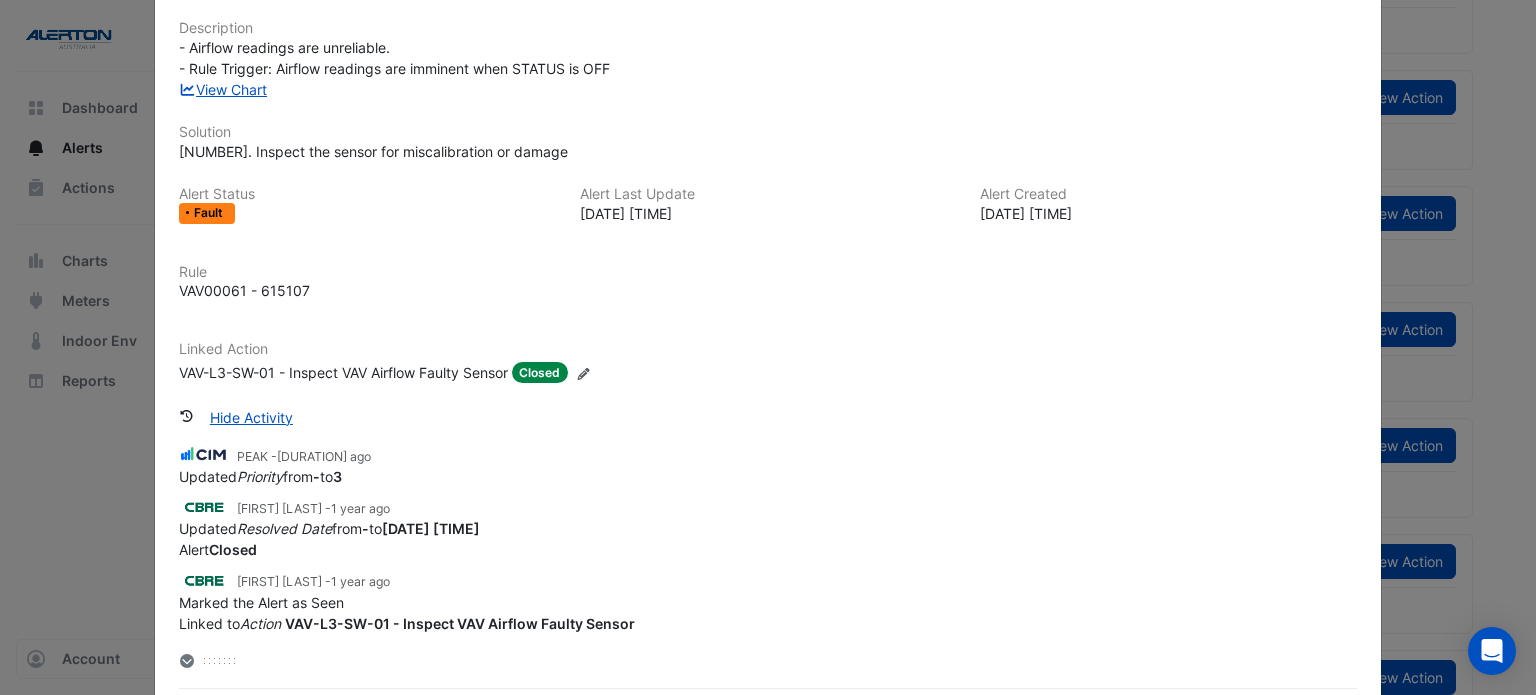 scroll, scrollTop: 233, scrollLeft: 0, axis: vertical 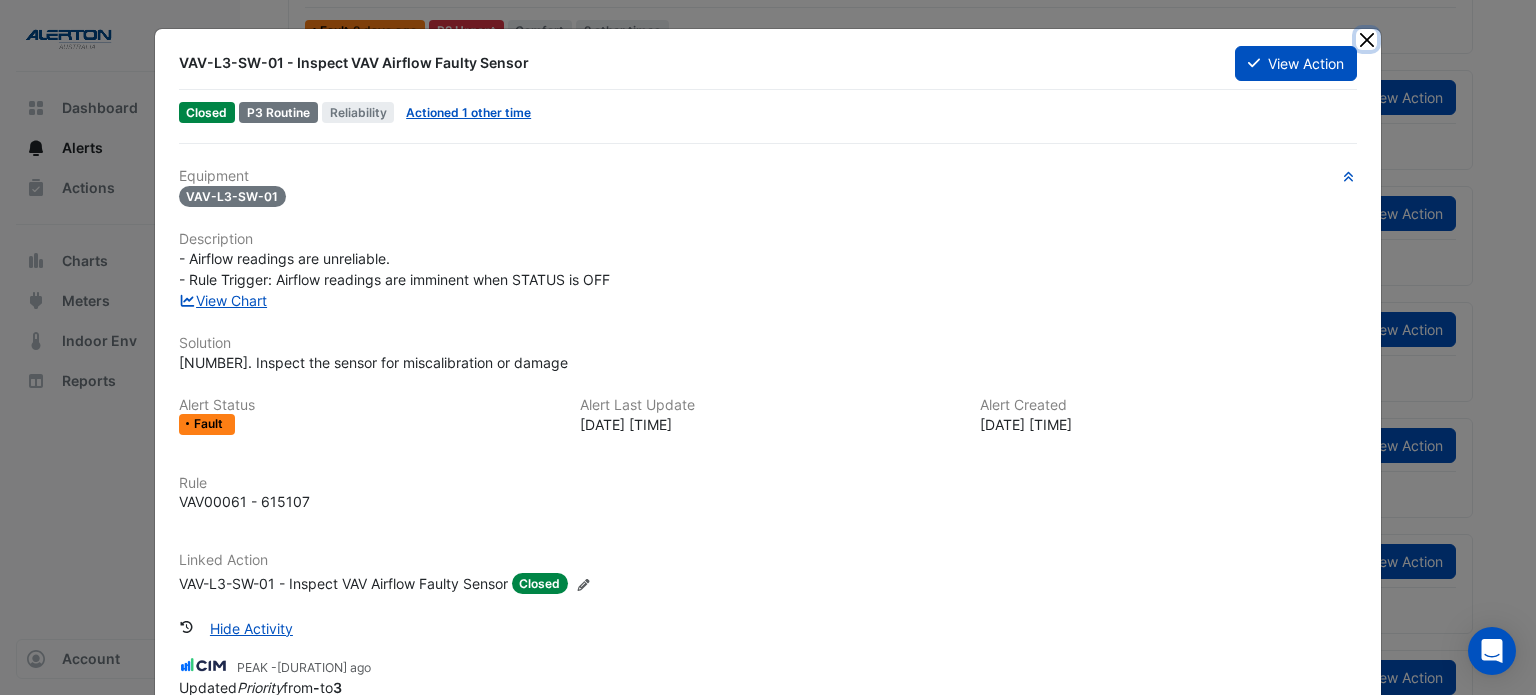 click 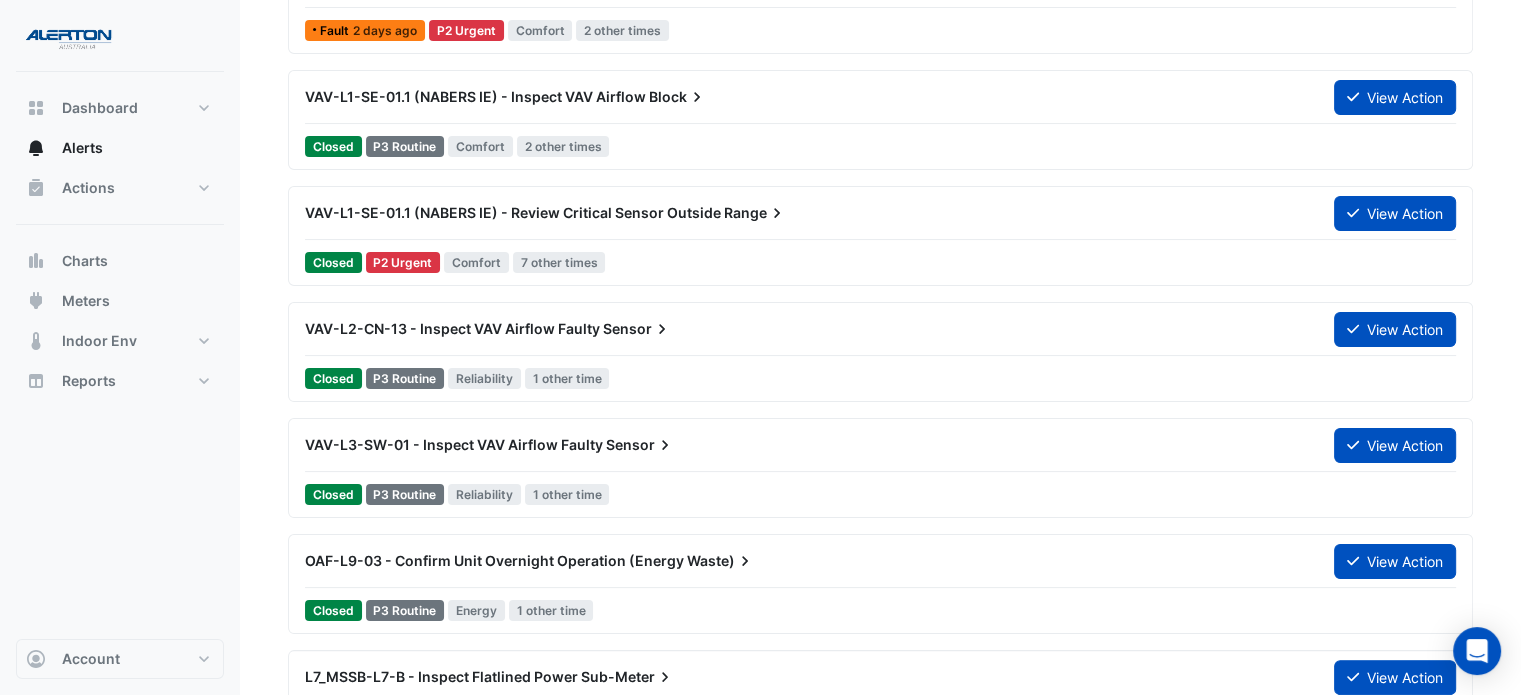 click on "Sensor" at bounding box center [637, 329] 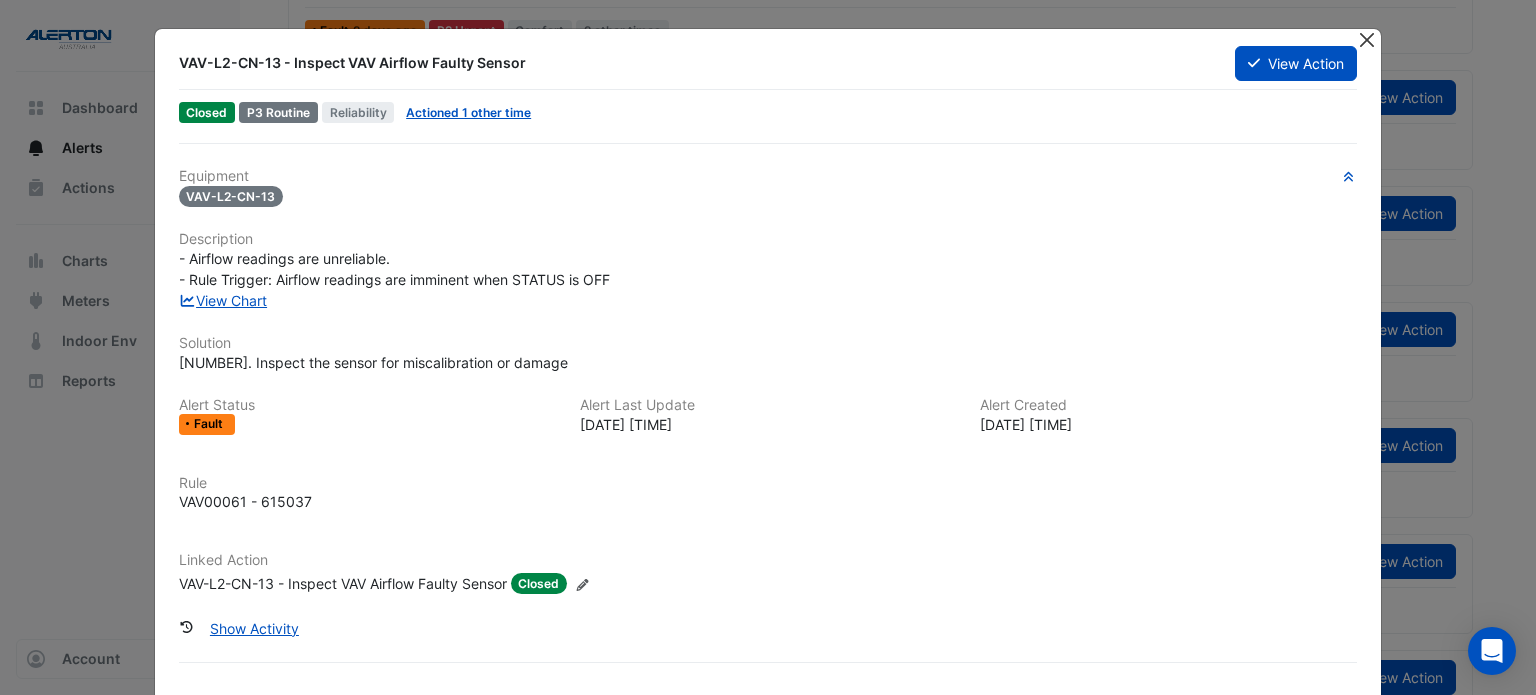 click 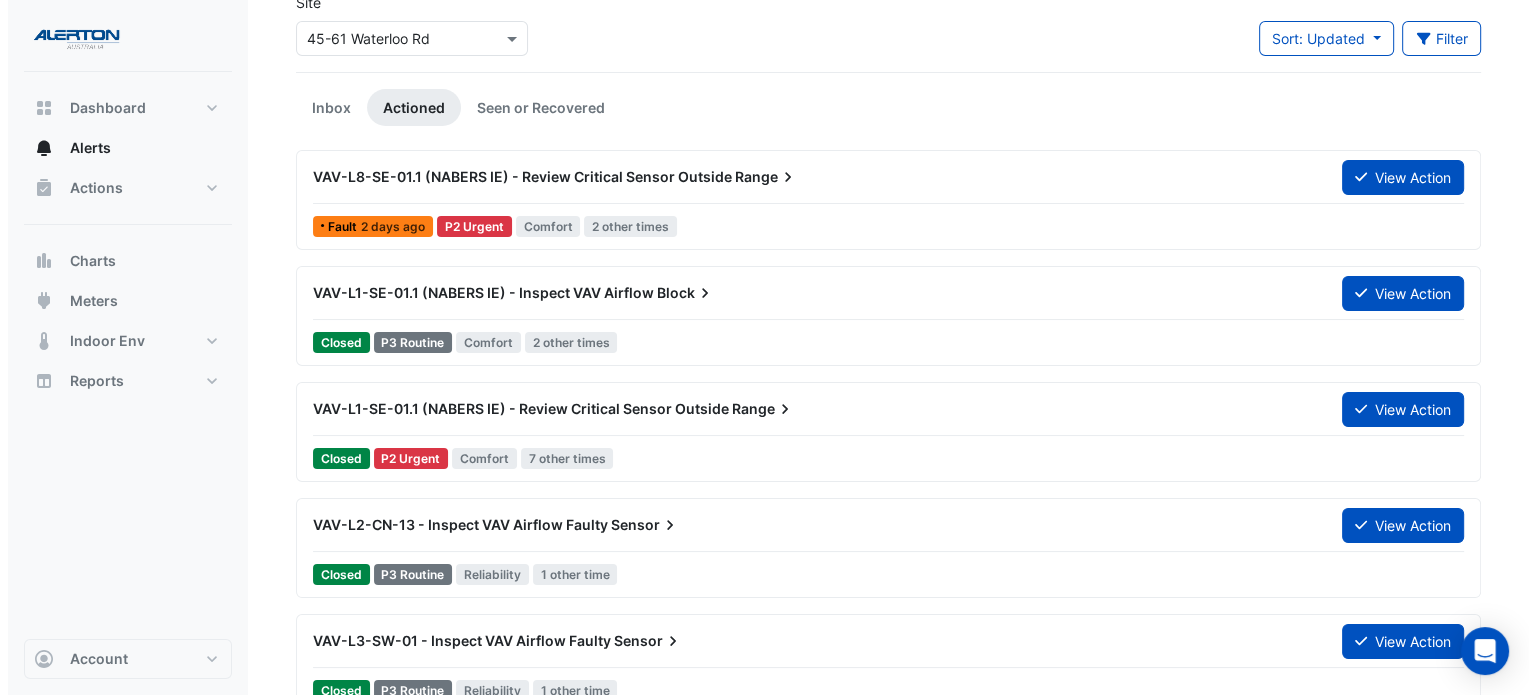 scroll, scrollTop: 100, scrollLeft: 0, axis: vertical 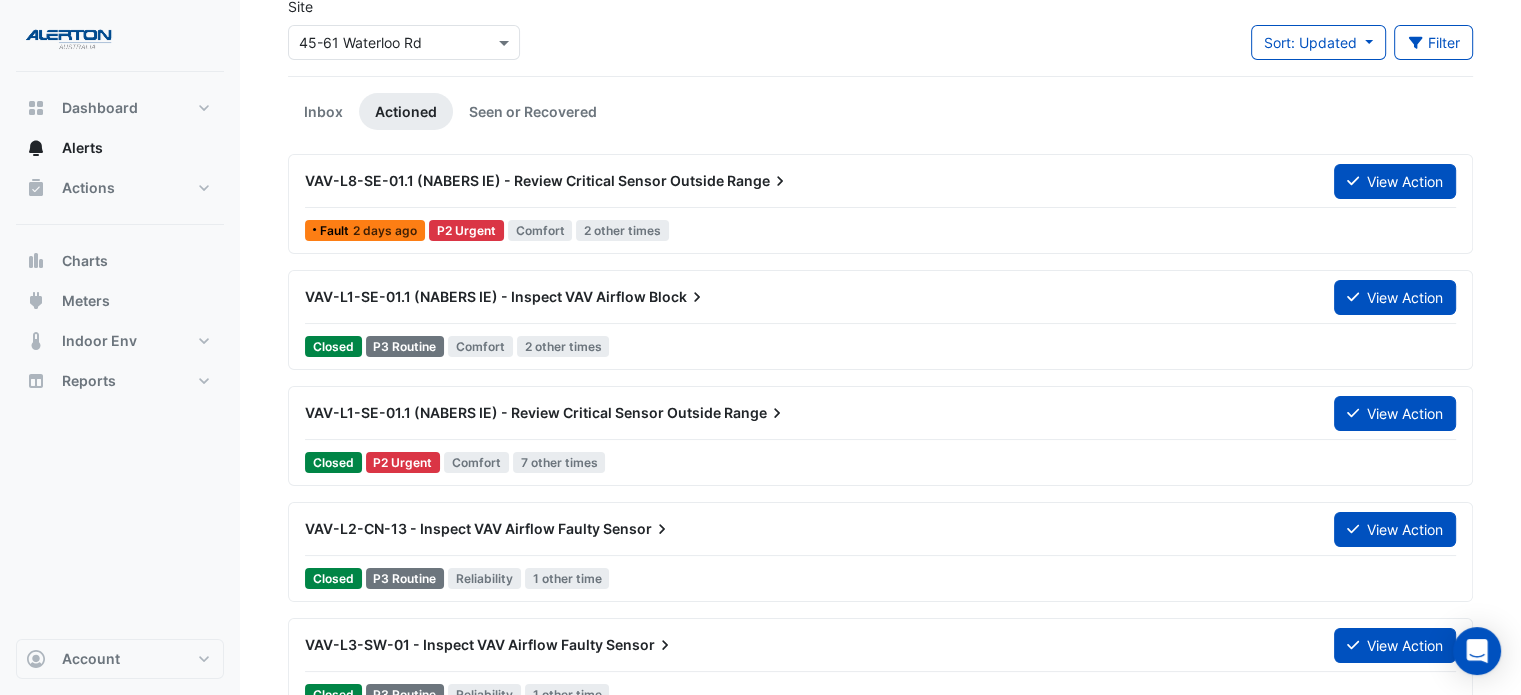 click on "VAV-L8-SE-01.1 (NABERS IE) - Review Critical Sensor Outside" at bounding box center (514, 180) 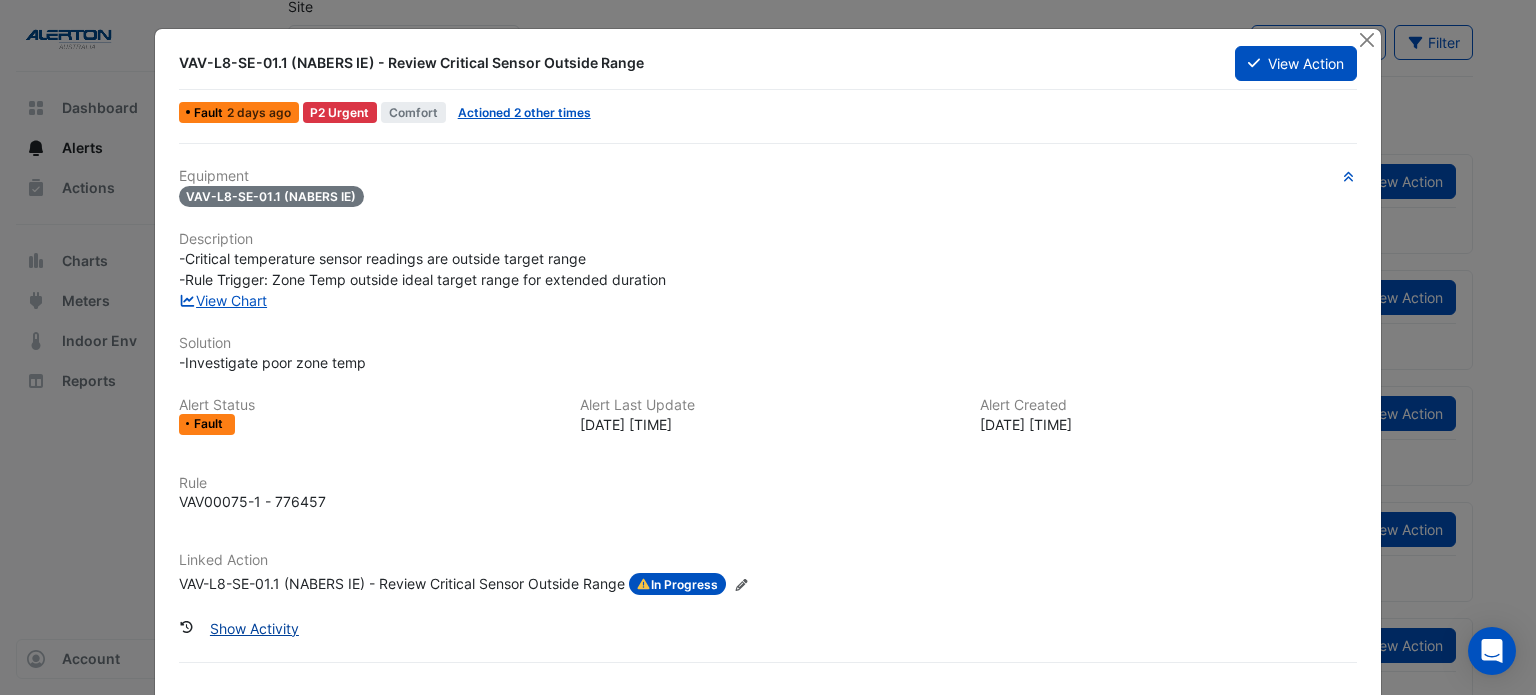 click on "Show Activity" 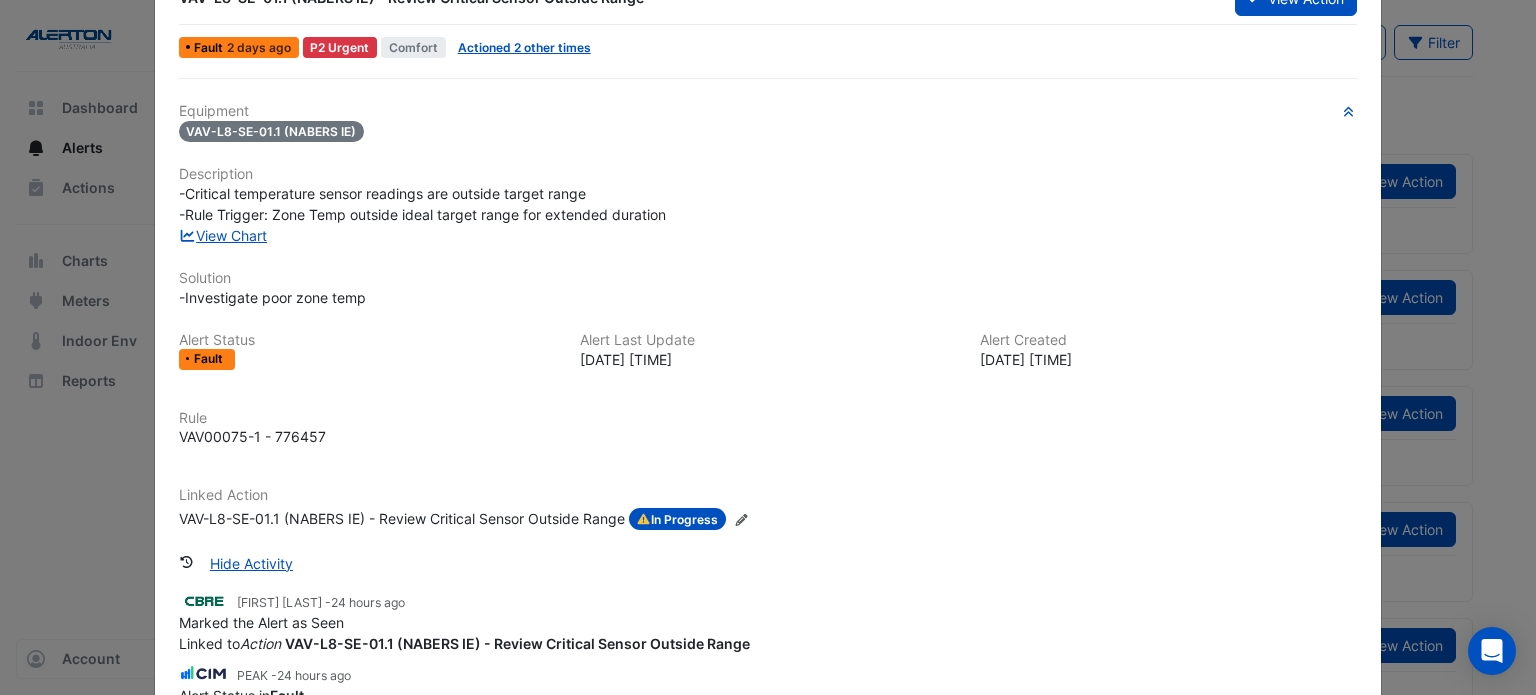 scroll, scrollTop: 100, scrollLeft: 0, axis: vertical 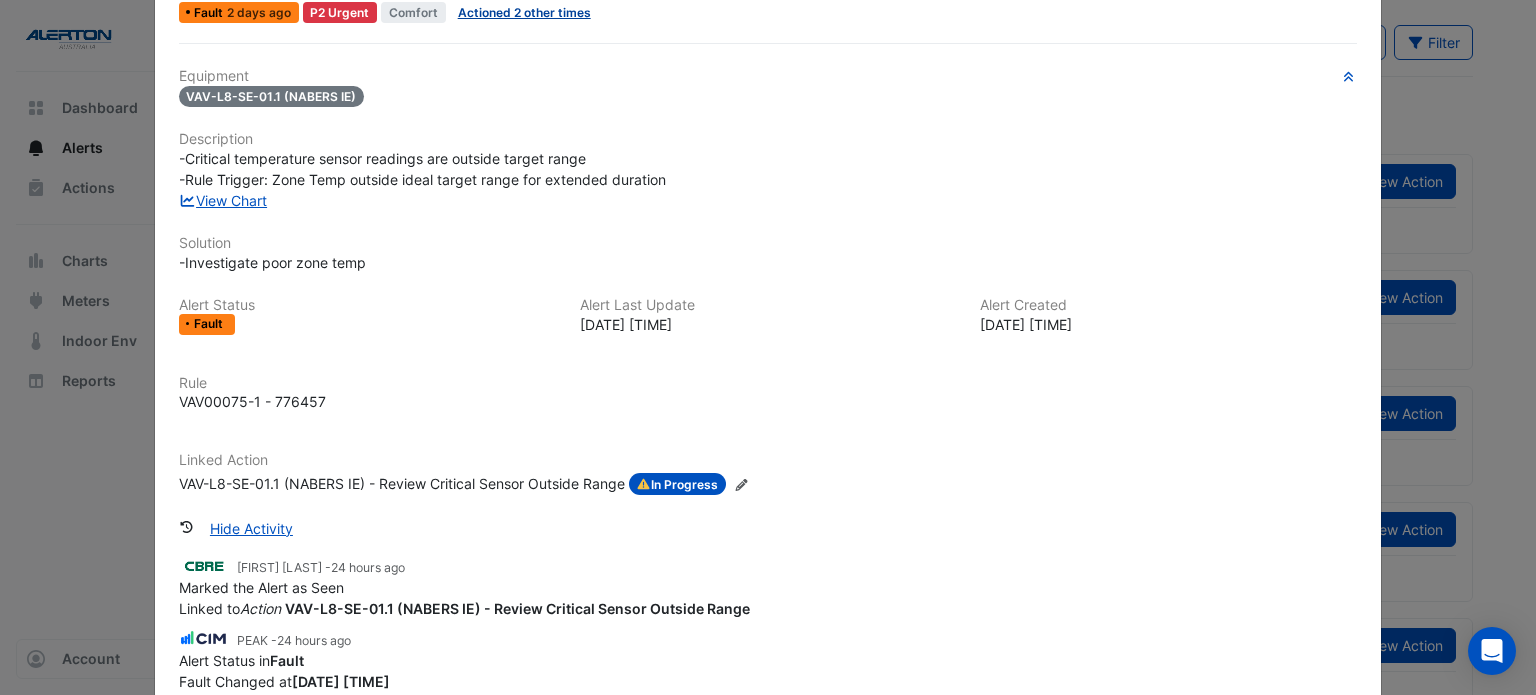 click on "Actioned 2 other times" 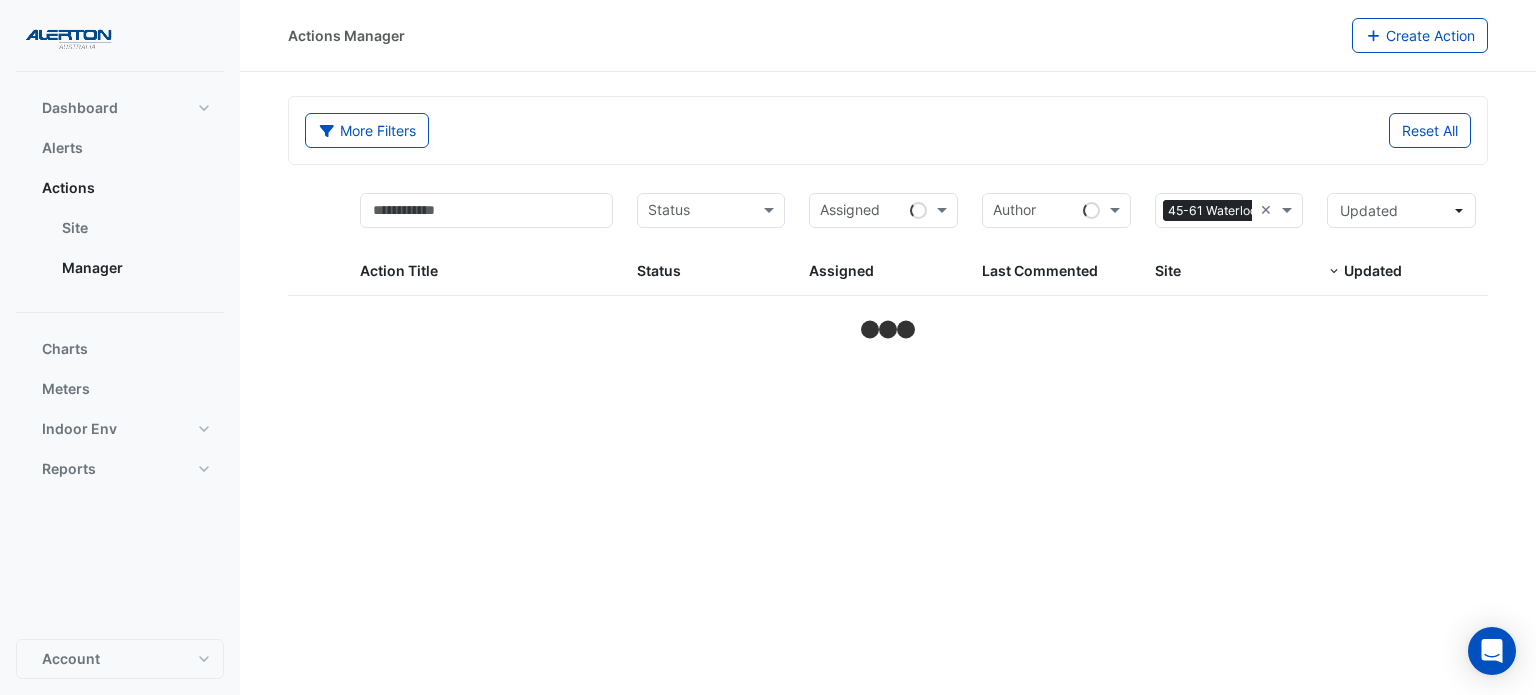 scroll, scrollTop: 0, scrollLeft: 0, axis: both 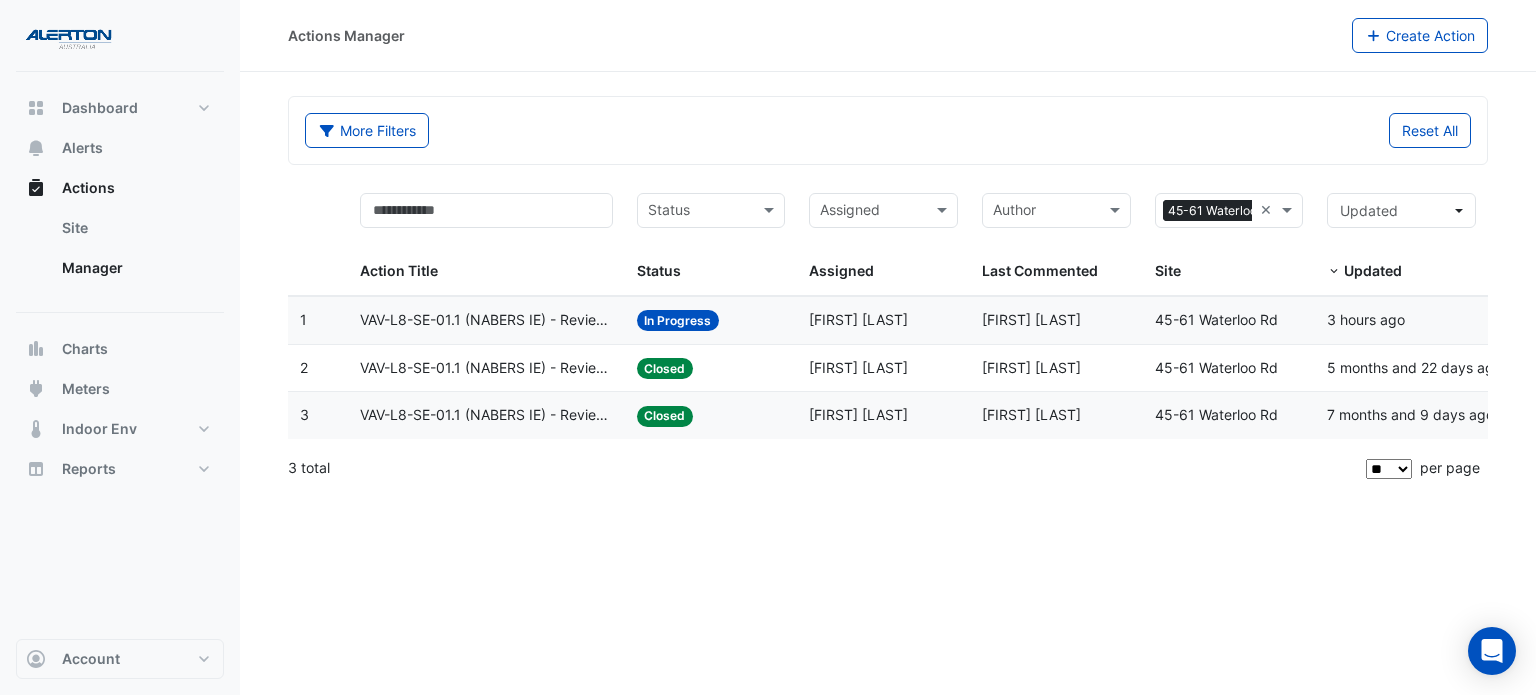 click on "Status:
In Progress" 